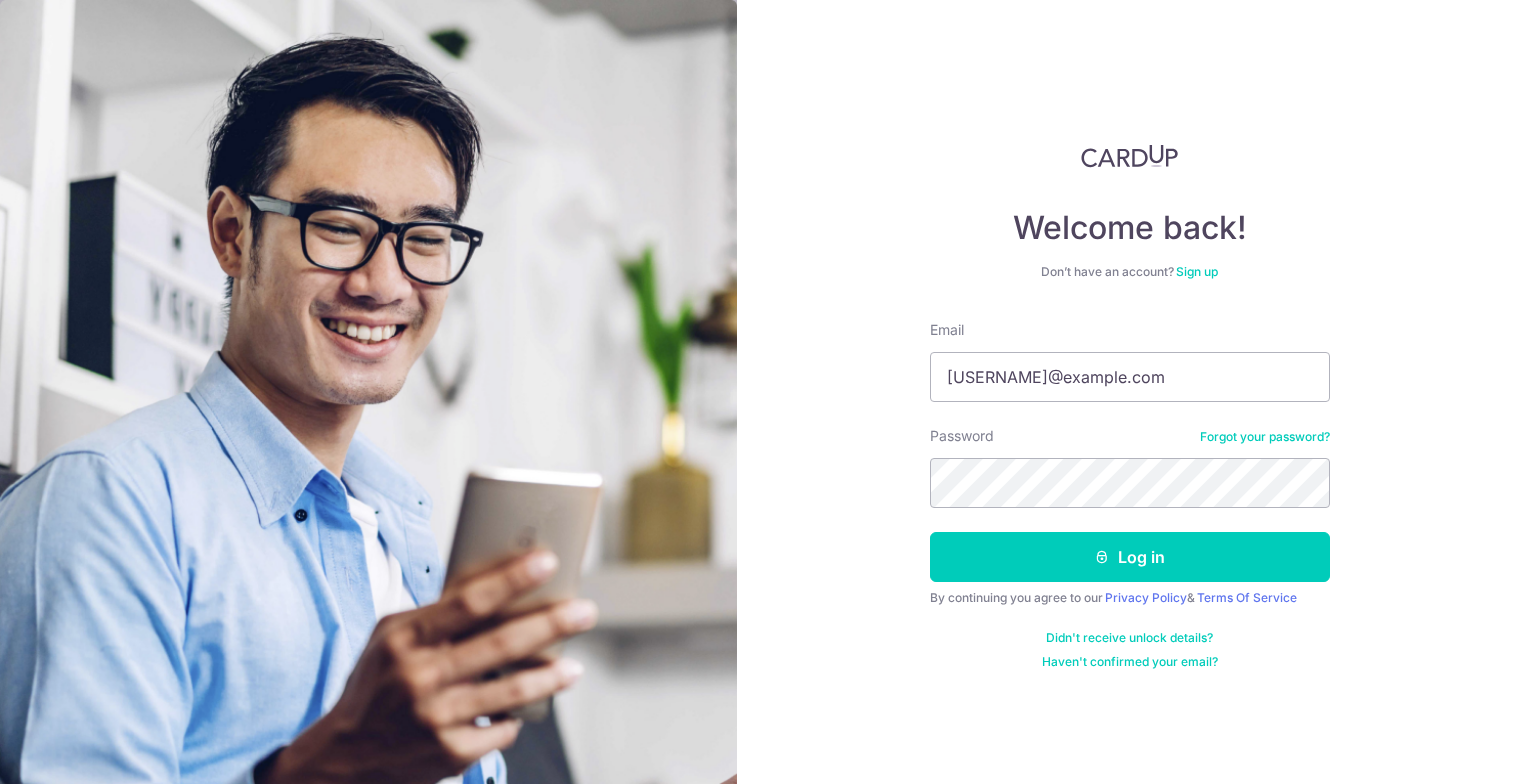 scroll, scrollTop: 0, scrollLeft: 0, axis: both 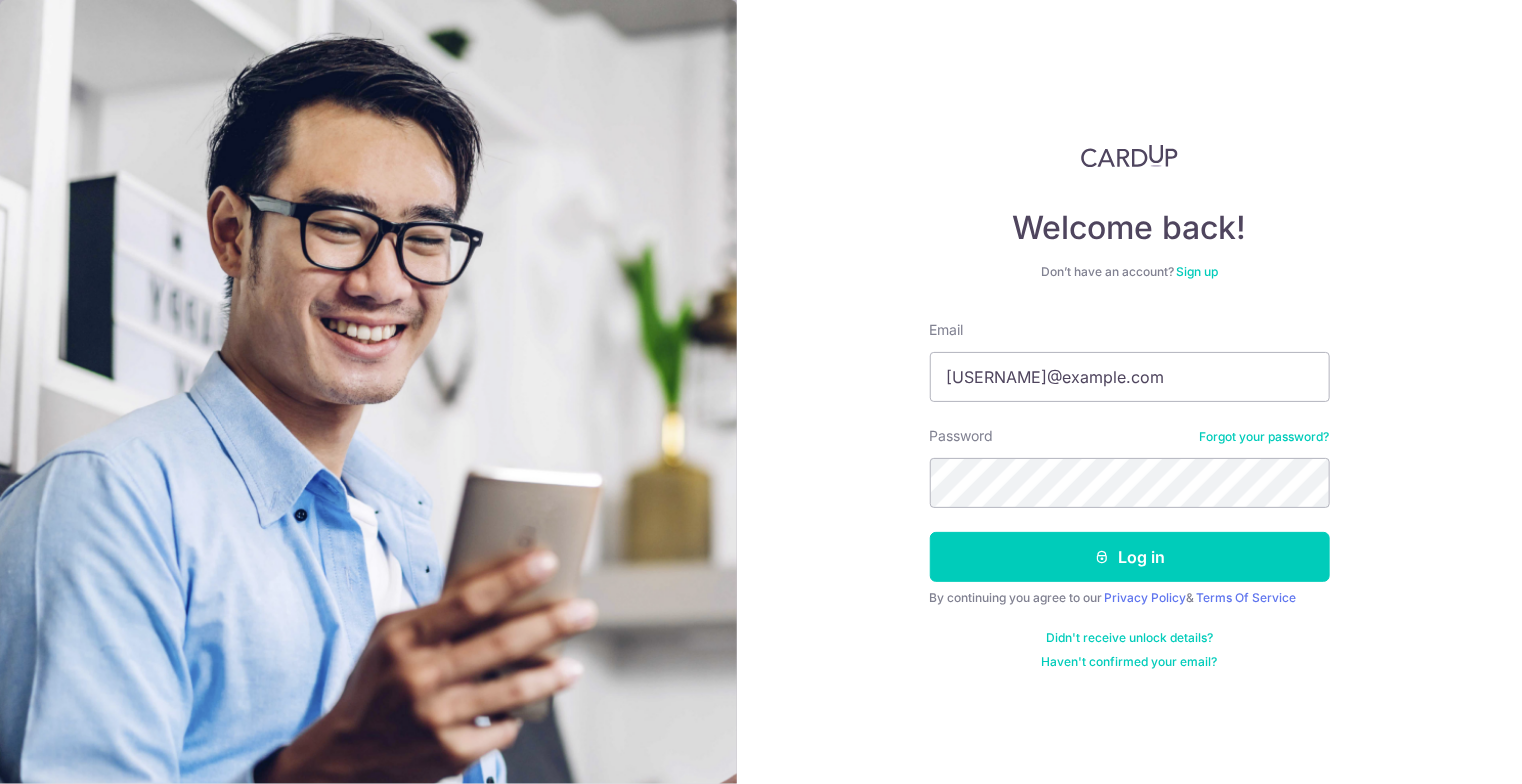 click on "Log in" at bounding box center (1130, 557) 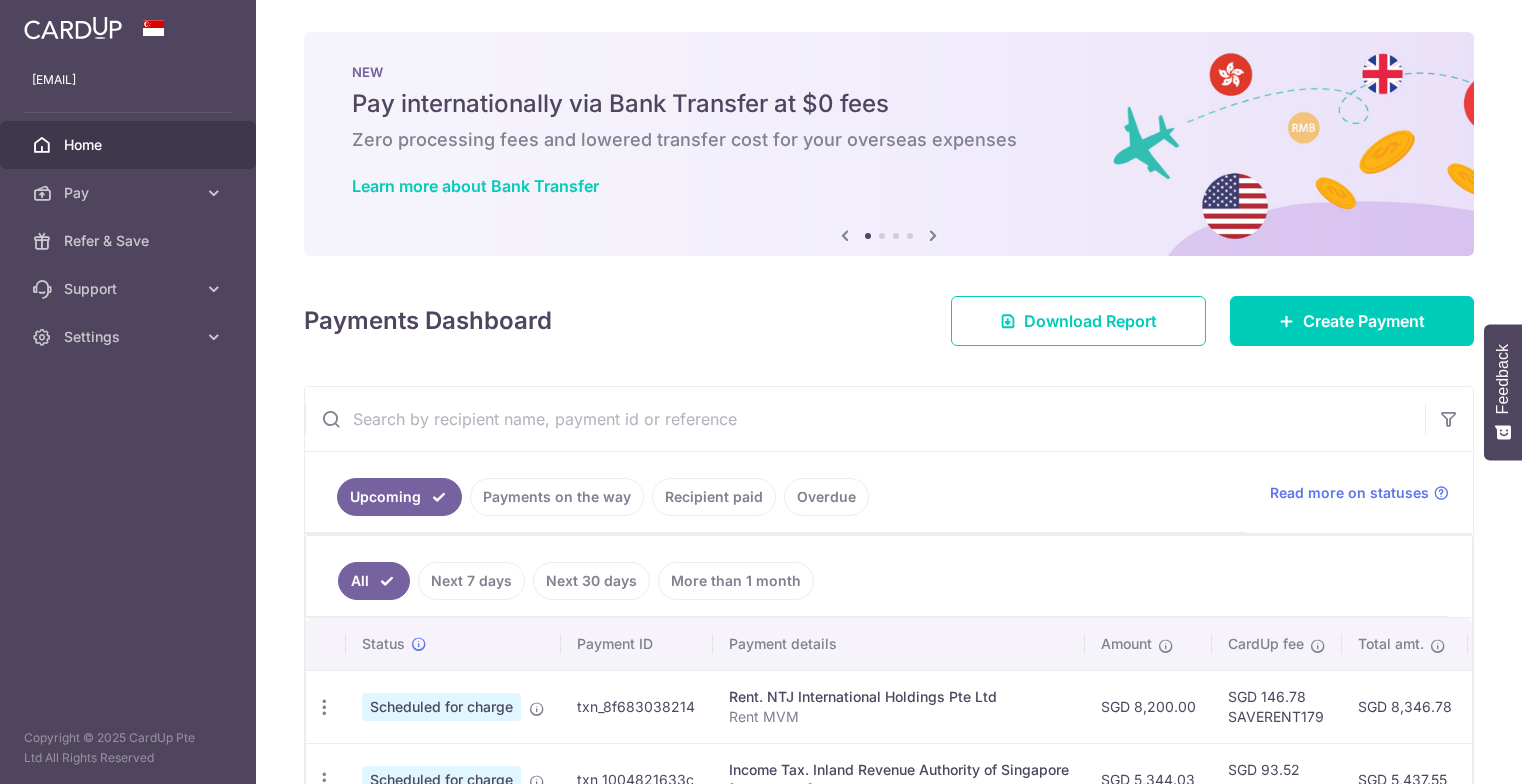 scroll, scrollTop: 0, scrollLeft: 0, axis: both 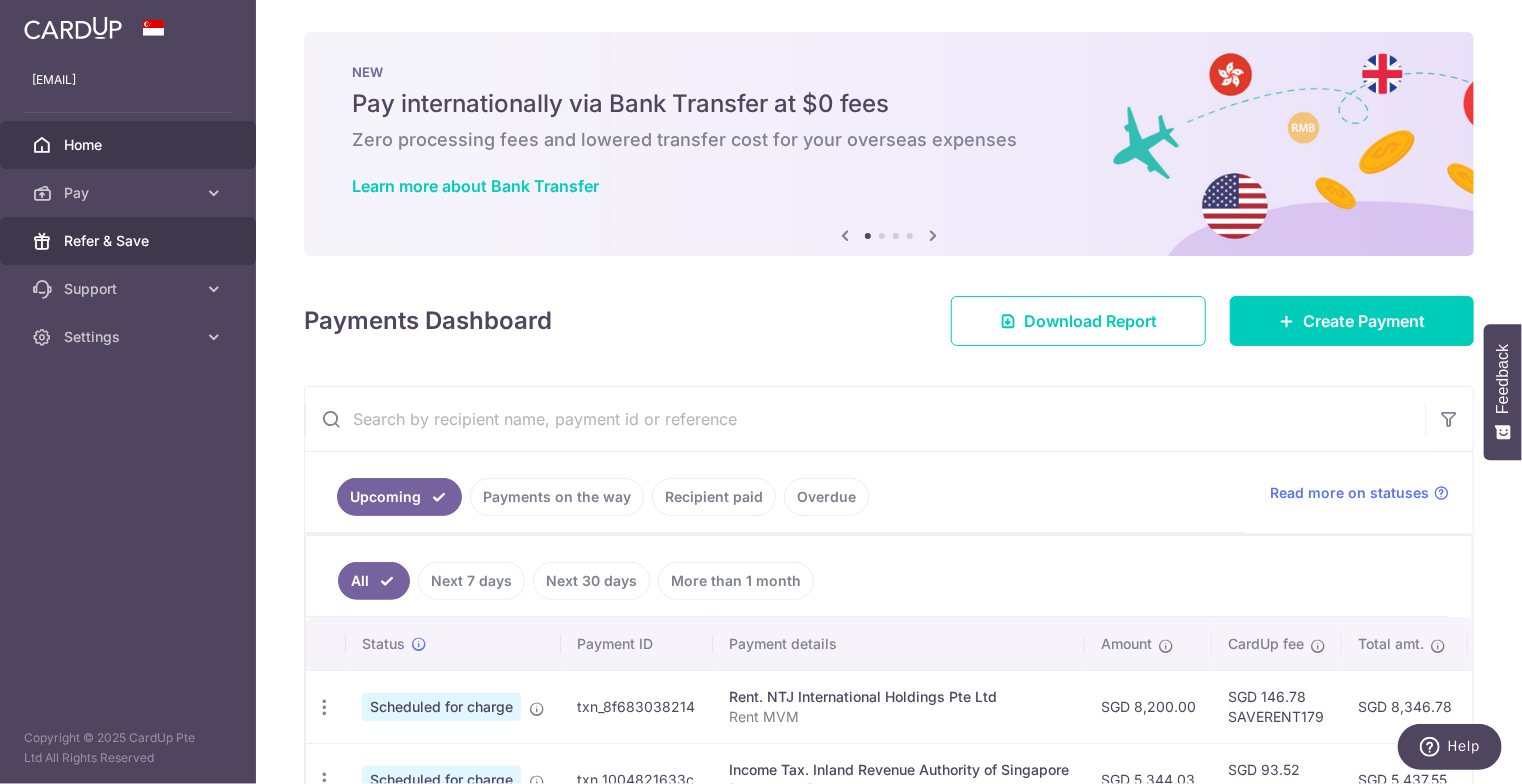click on "Refer & Save" at bounding box center [130, 241] 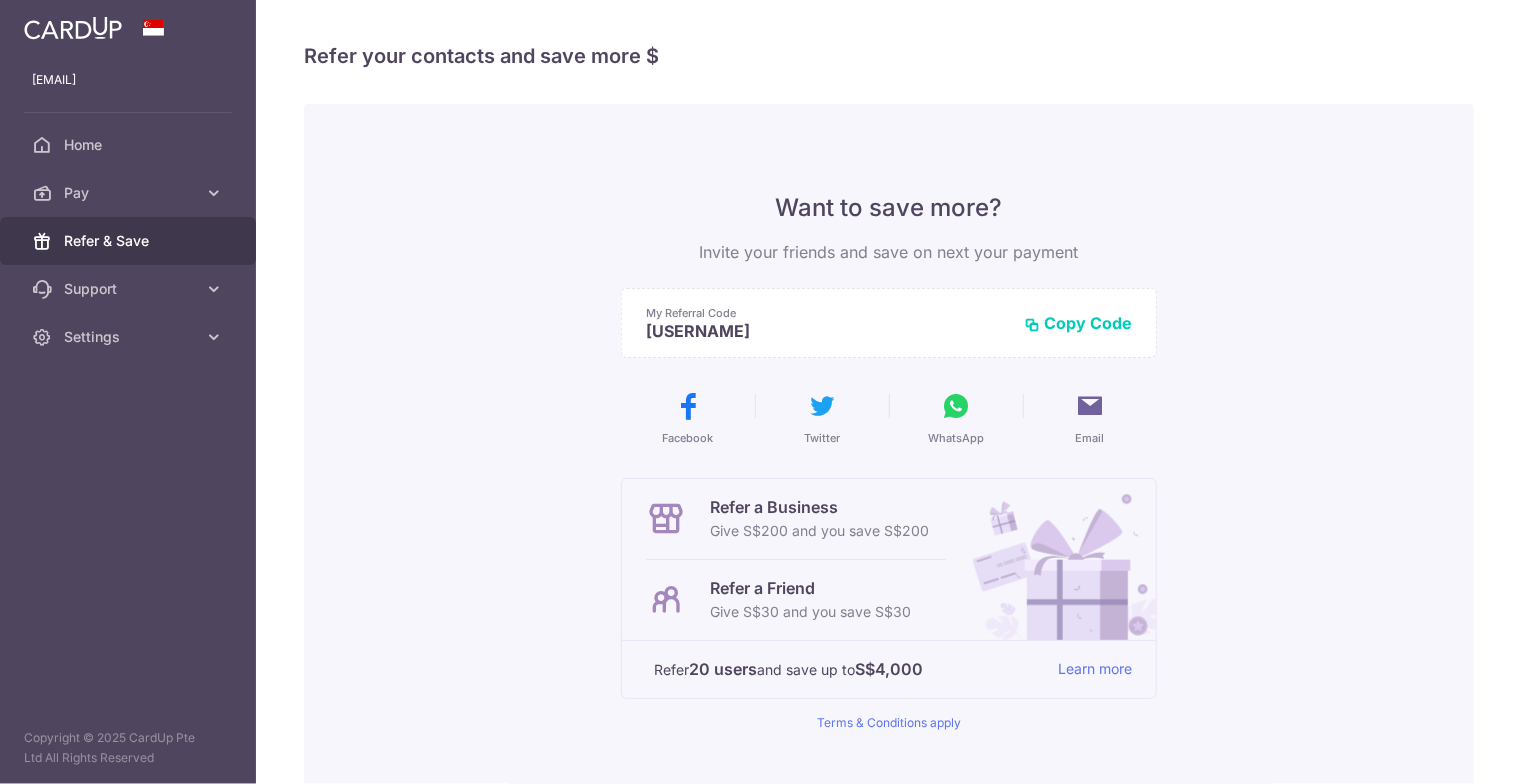 scroll, scrollTop: 0, scrollLeft: 0, axis: both 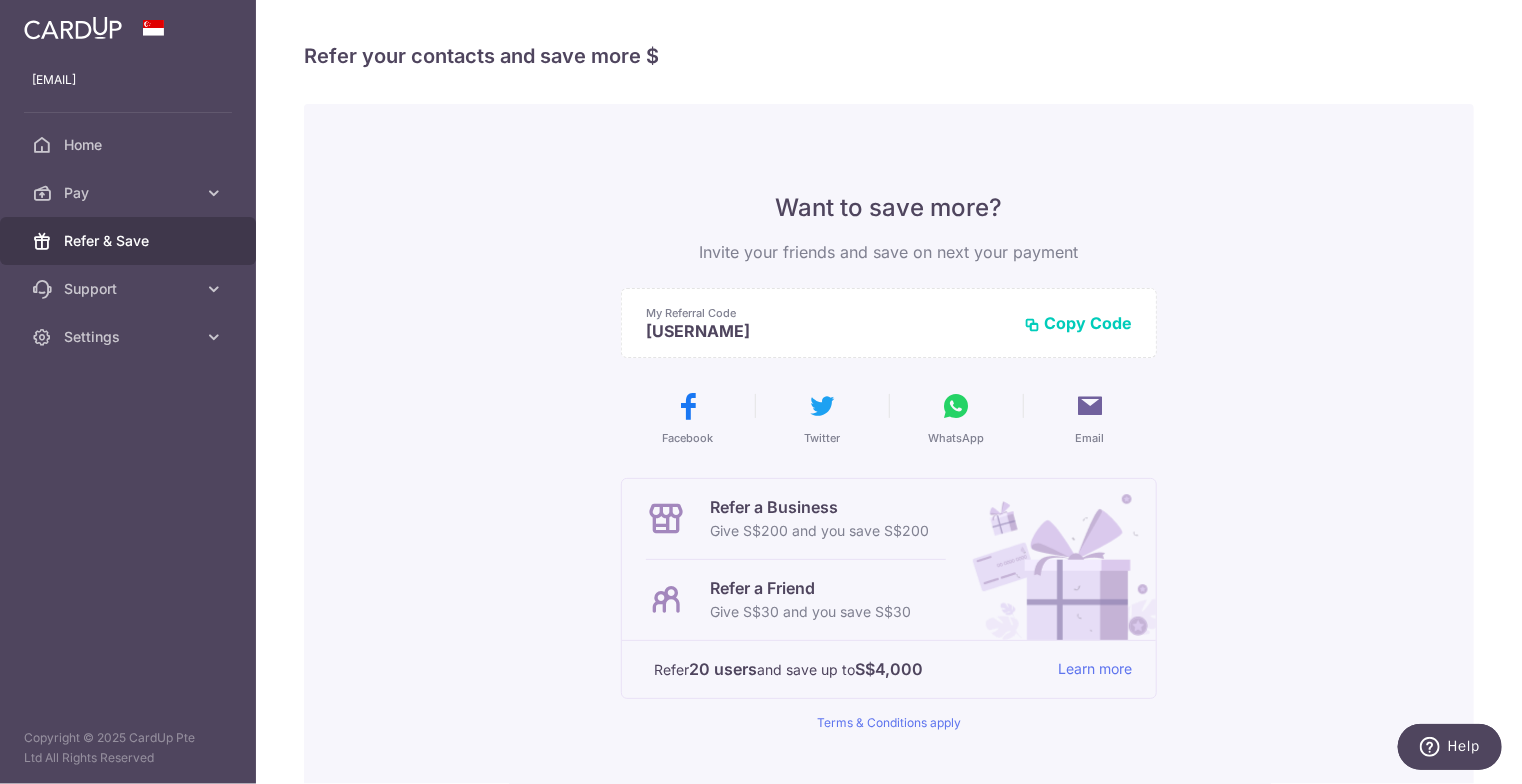 click at bounding box center (1090, 406) 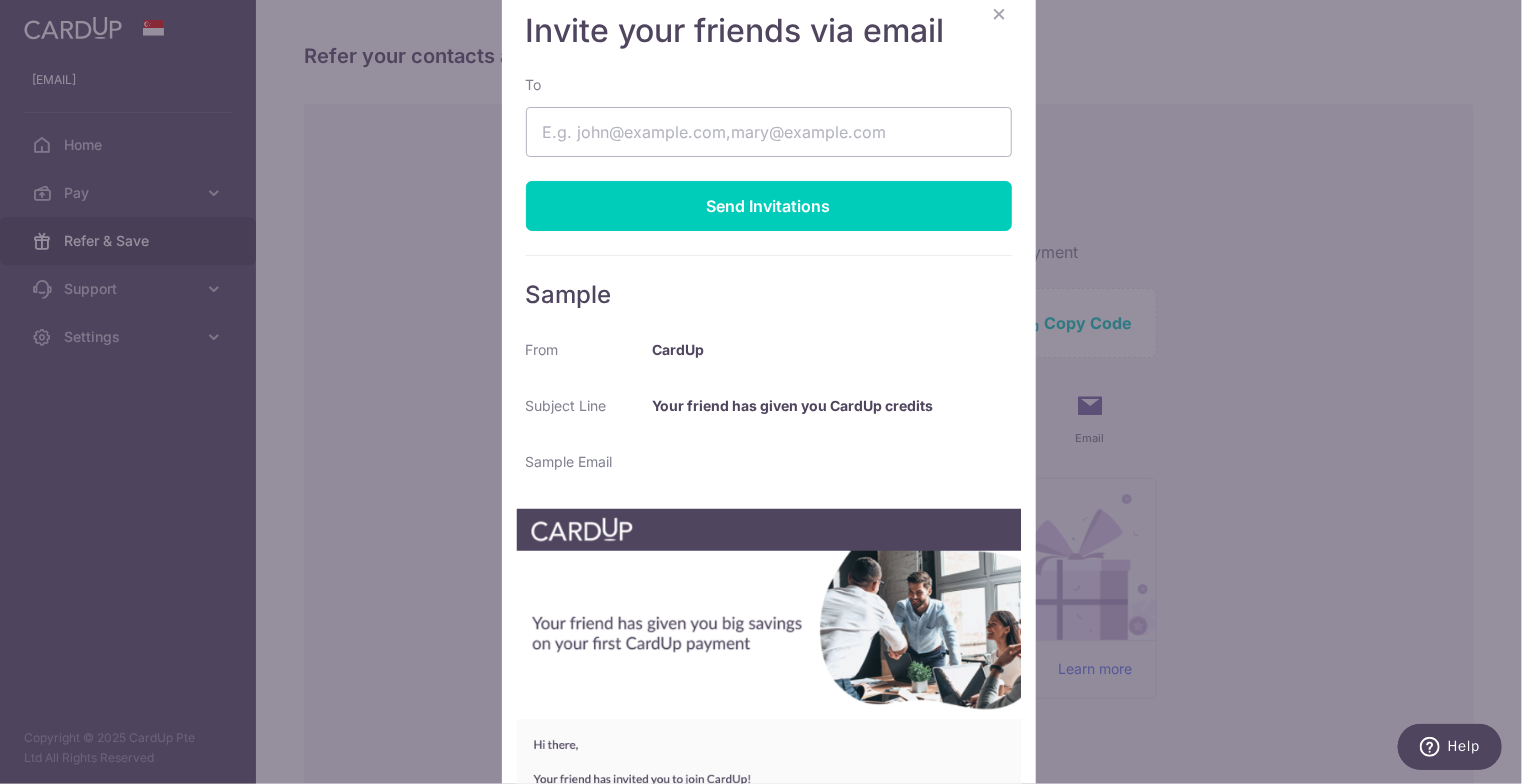 scroll, scrollTop: 0, scrollLeft: 0, axis: both 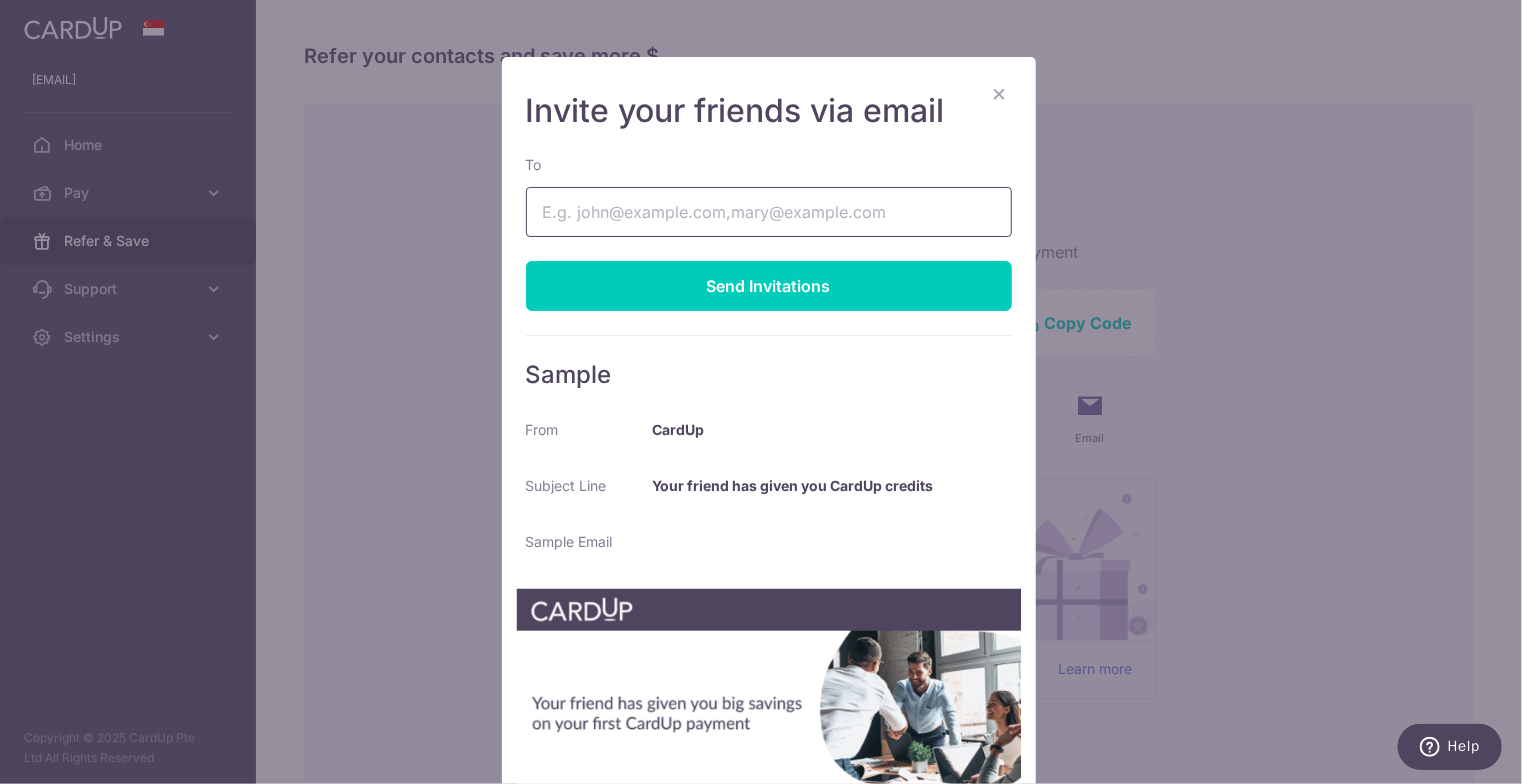 click on "To" at bounding box center [769, 212] 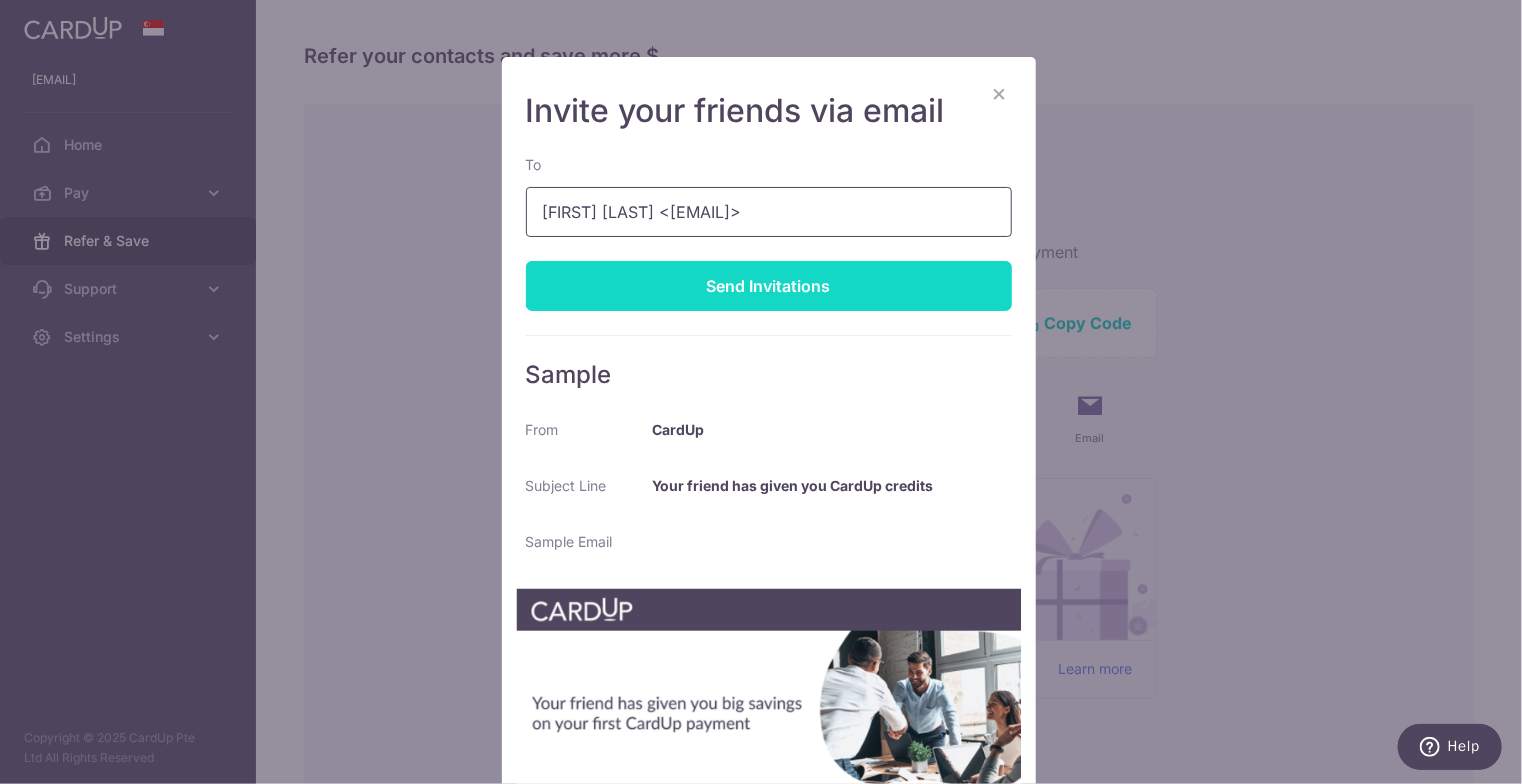 type on "[FIRST] [LAST] <[EMAIL]>" 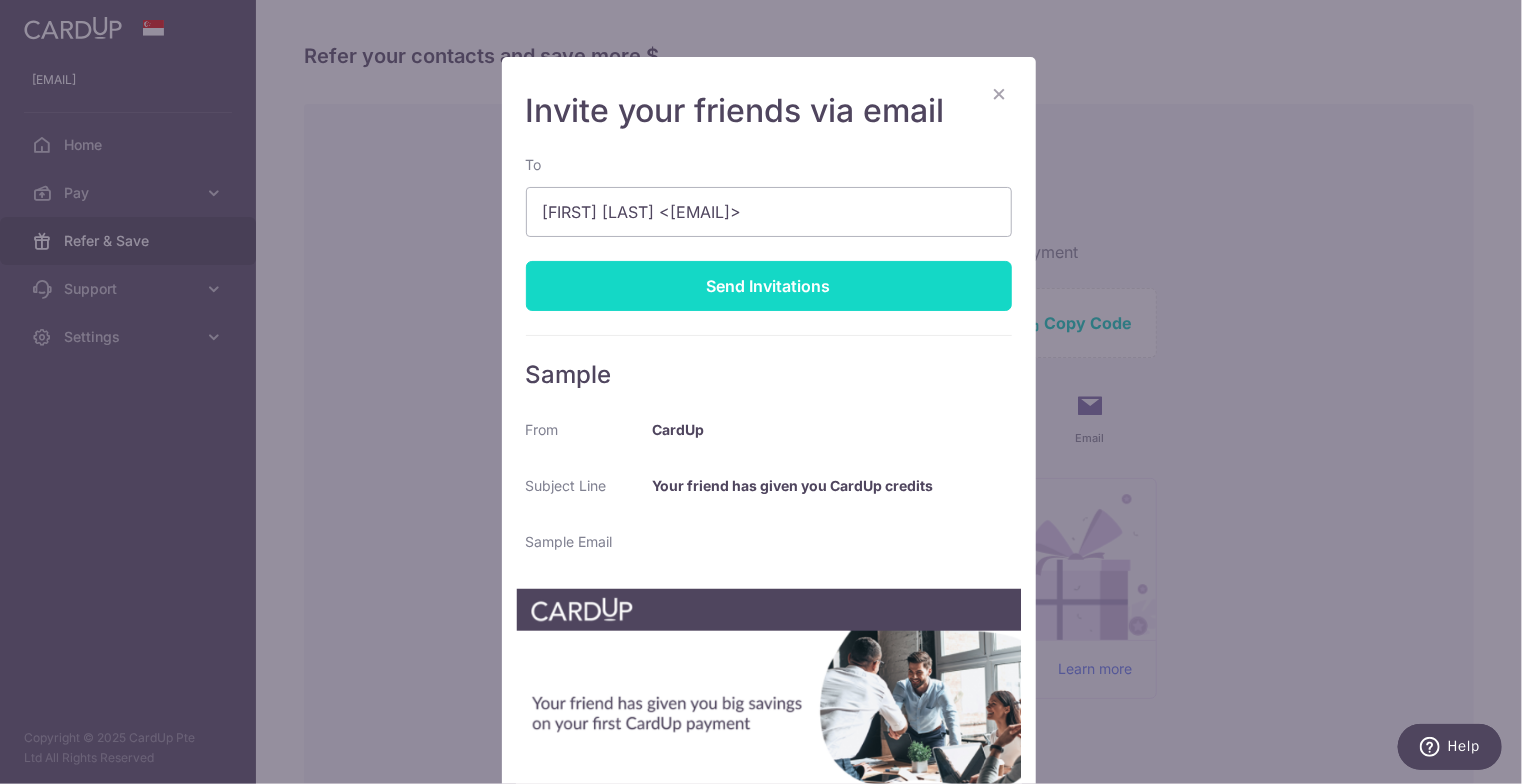 click on "Send Invitations" at bounding box center [769, 286] 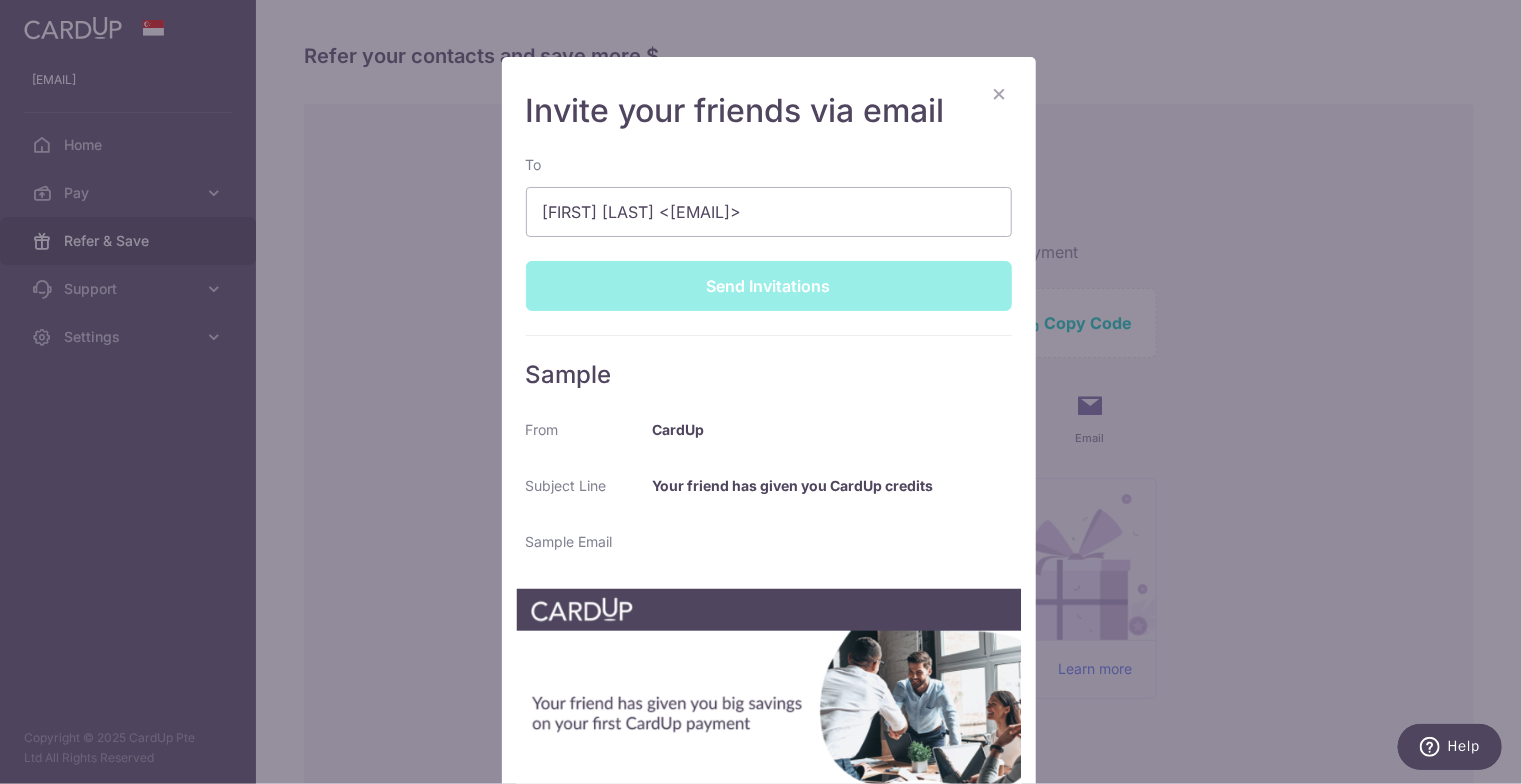 type 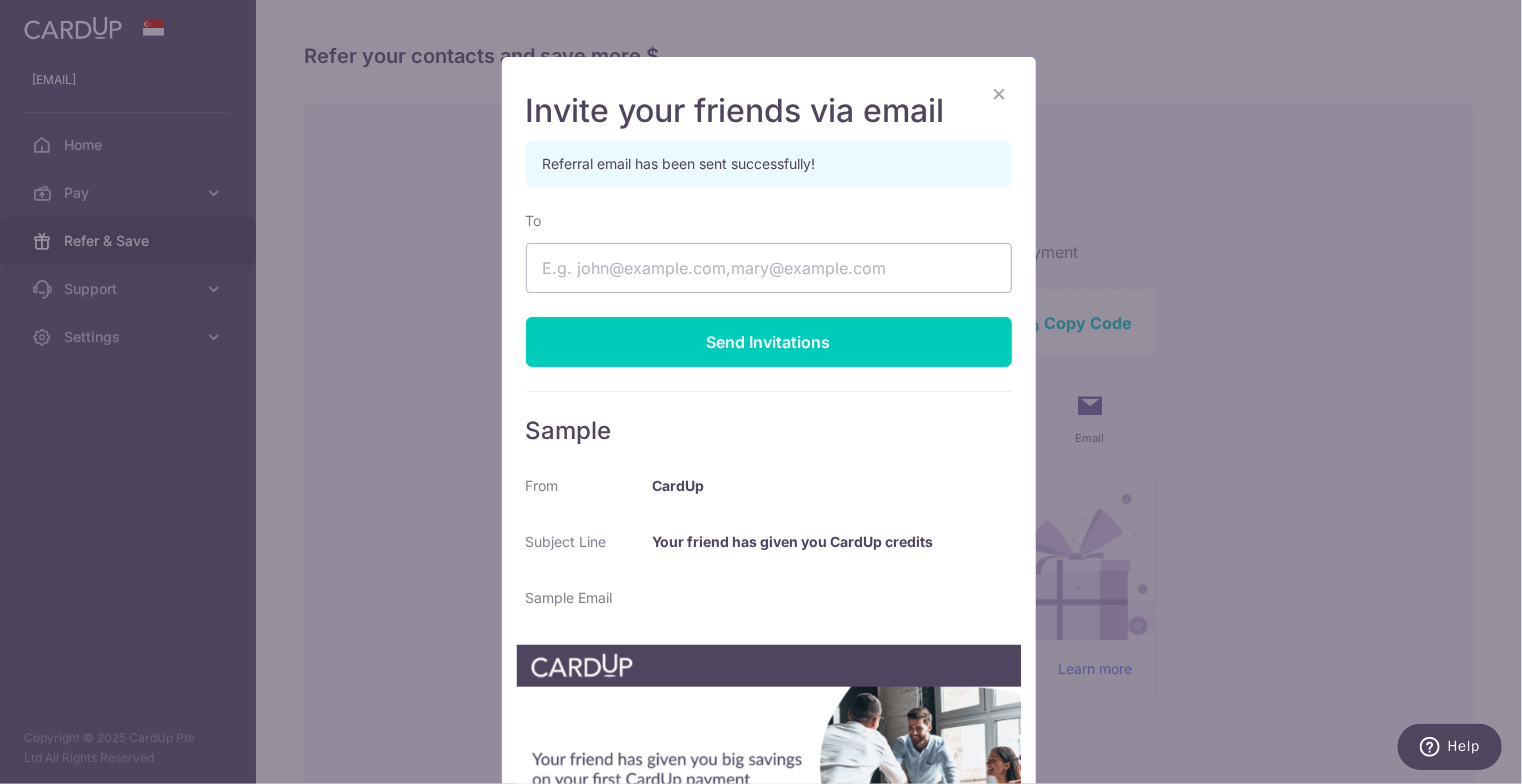 click on "×" at bounding box center [1000, 93] 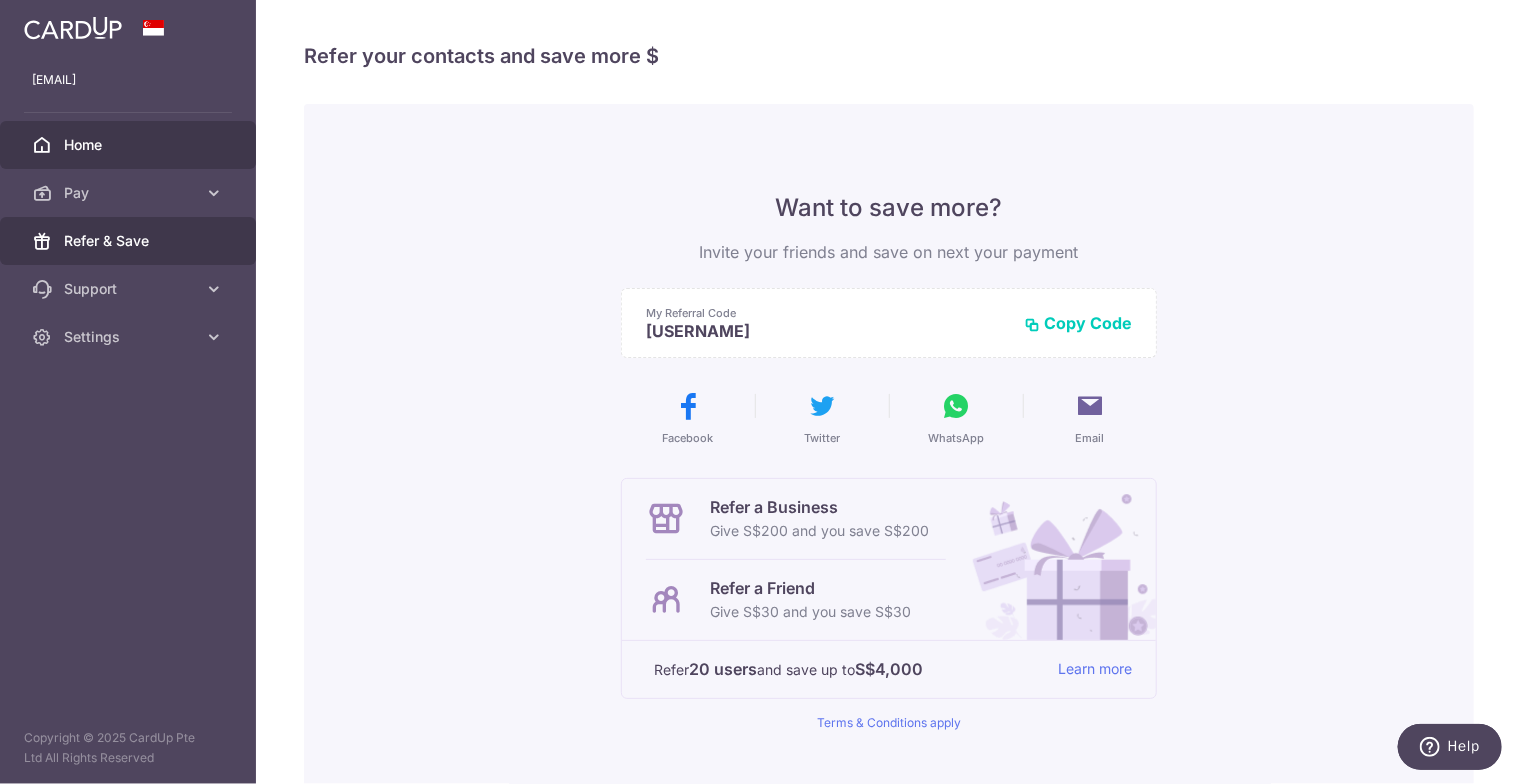 click on "Home" at bounding box center (128, 145) 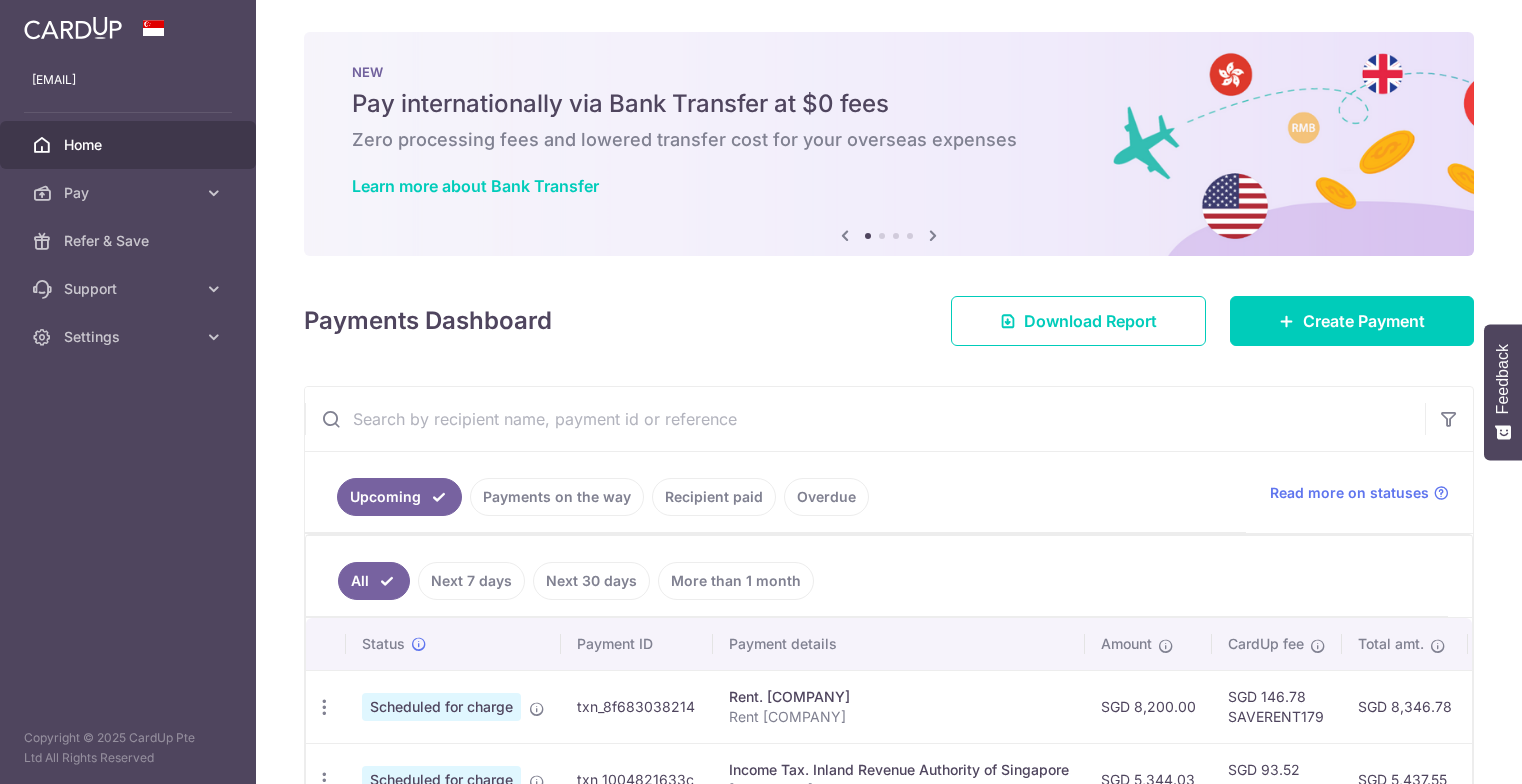 scroll, scrollTop: 0, scrollLeft: 0, axis: both 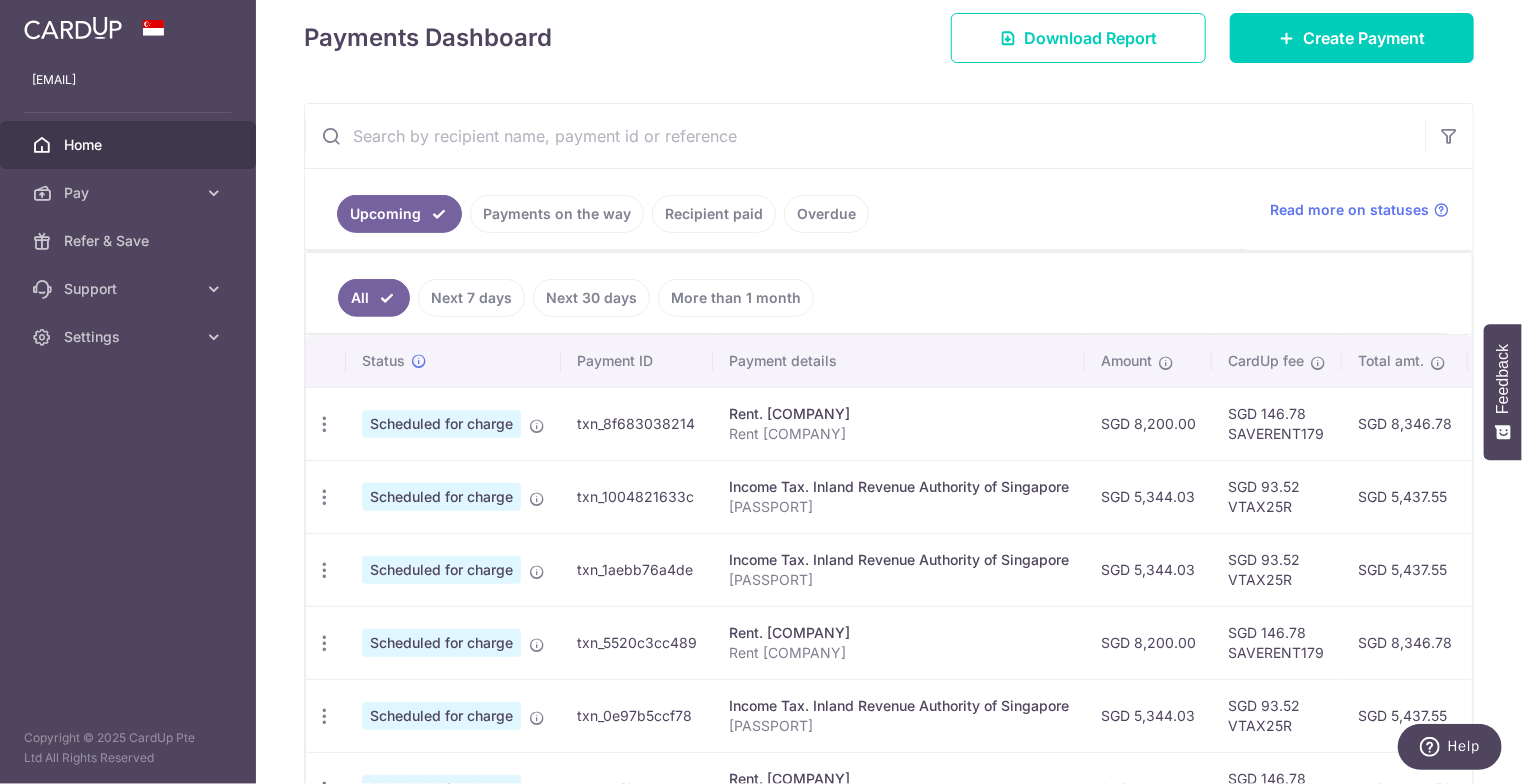 click on "Recipient paid" at bounding box center (714, 214) 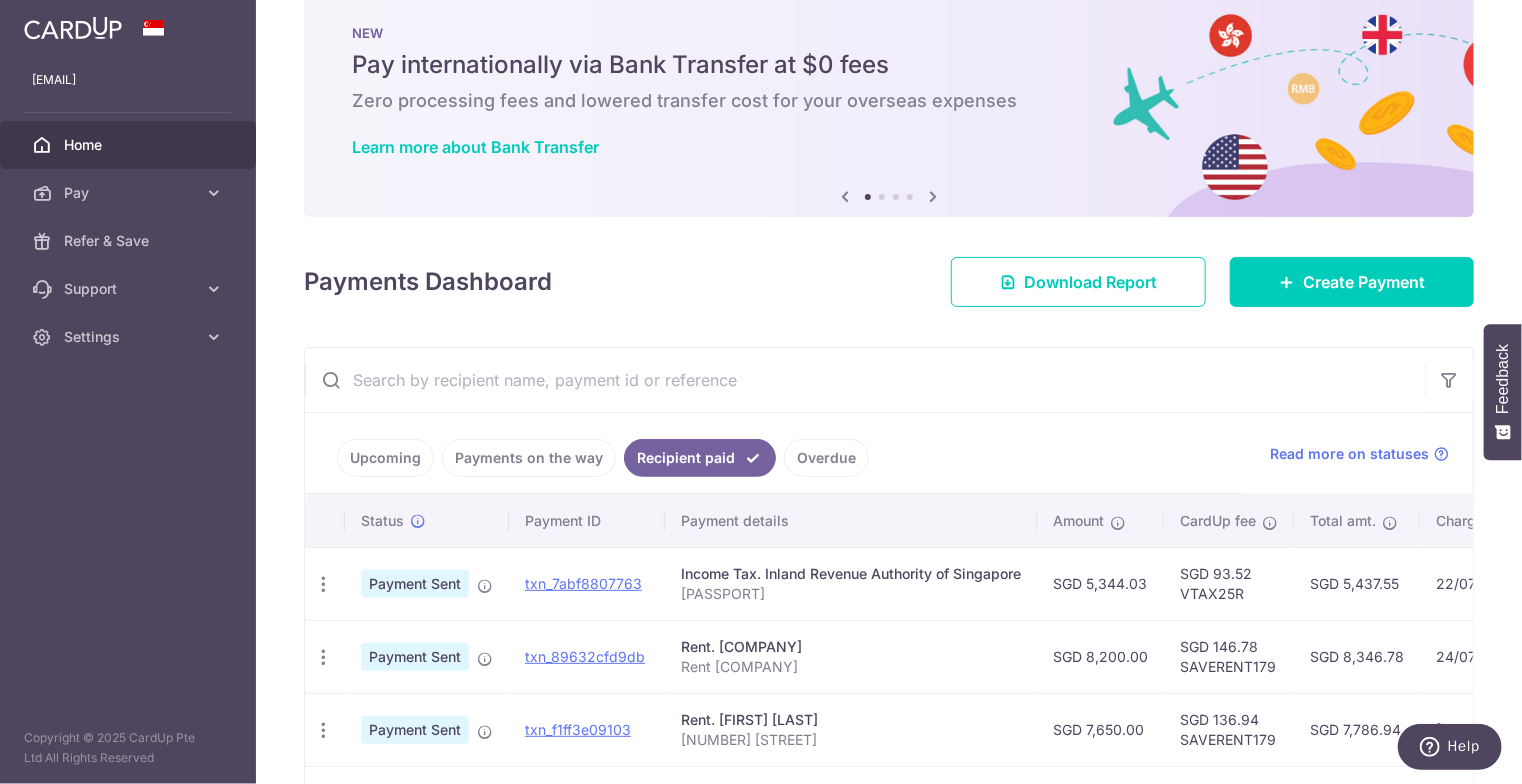 scroll, scrollTop: 283, scrollLeft: 0, axis: vertical 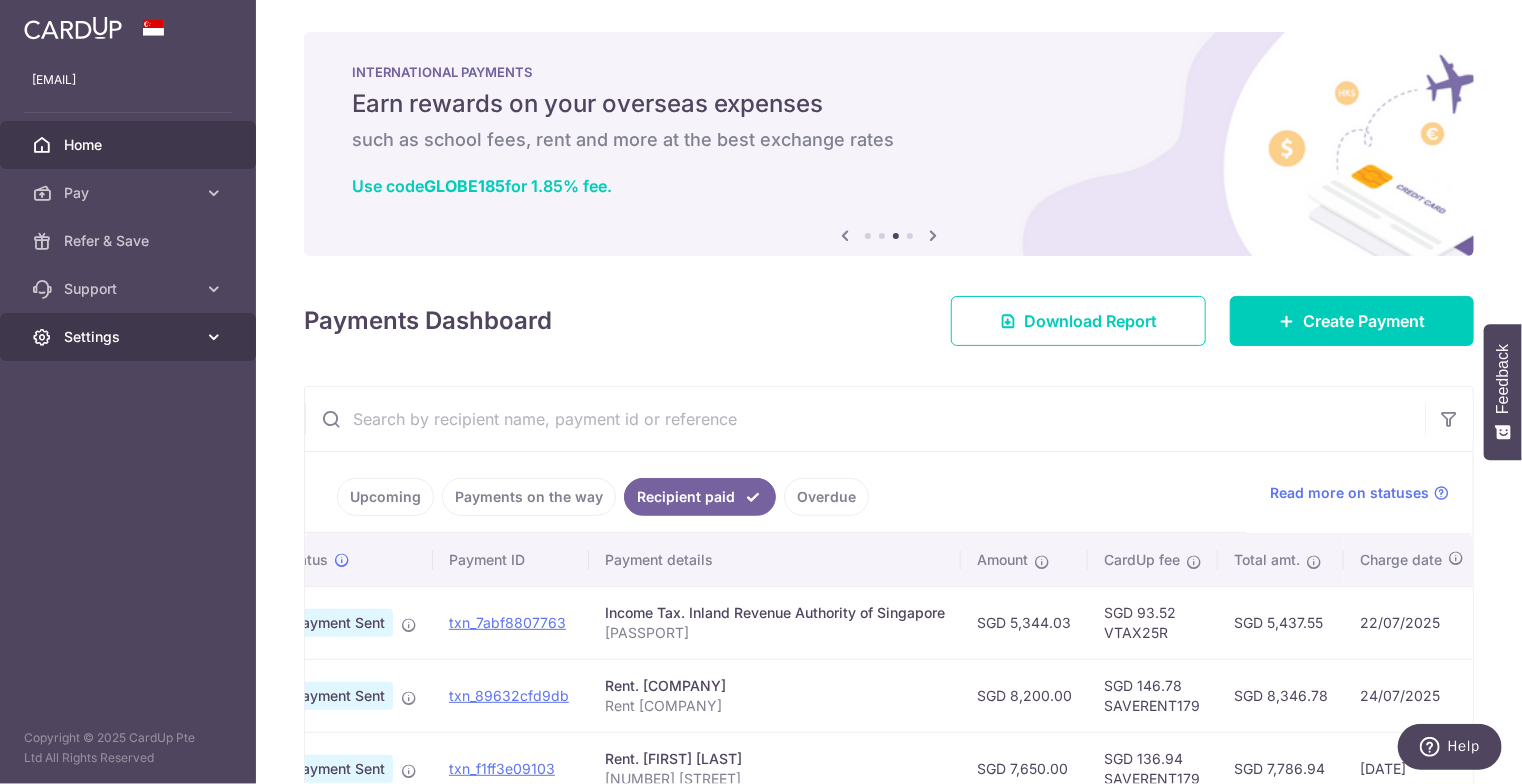 click on "Settings" at bounding box center (130, 337) 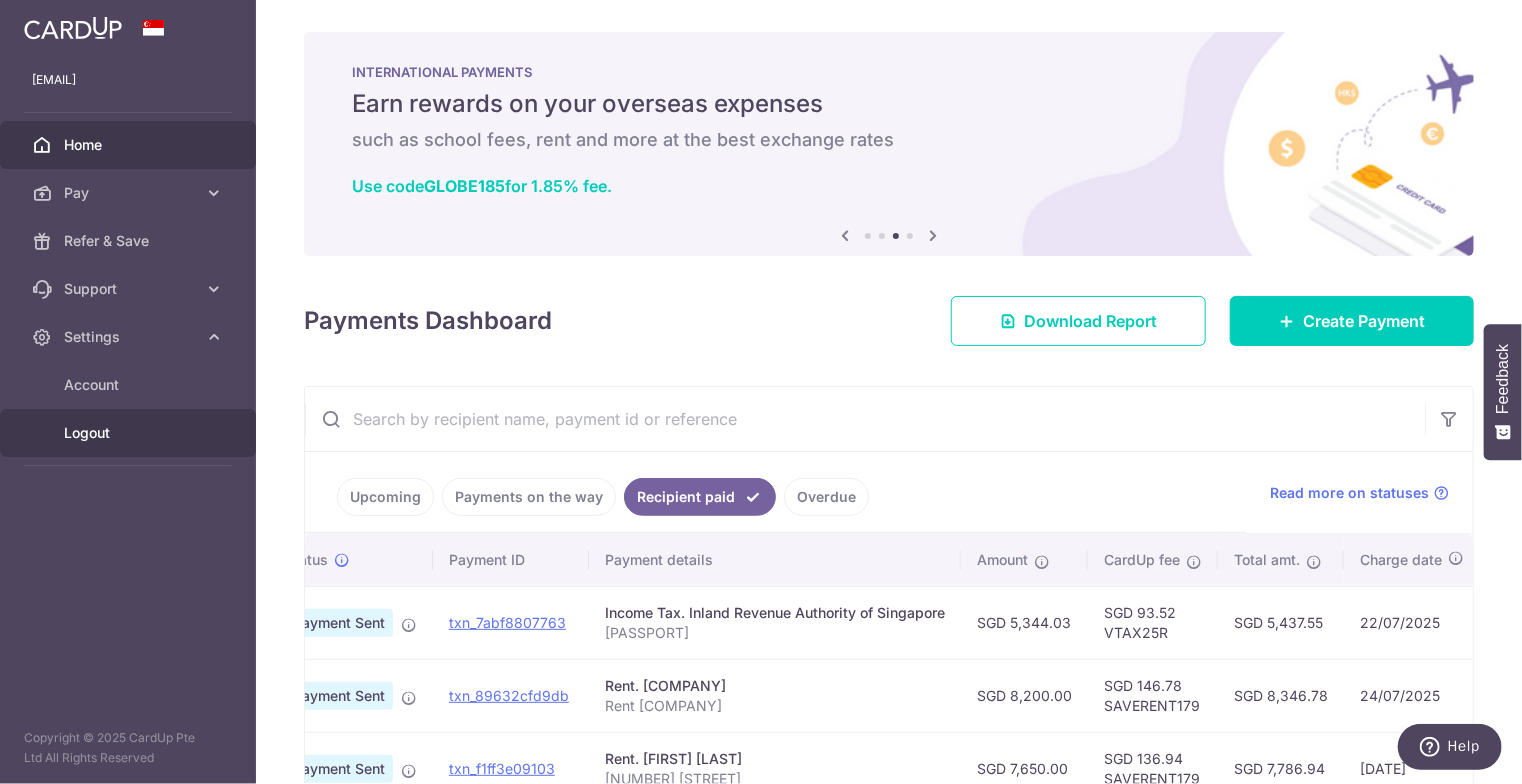 click on "Logout" at bounding box center [130, 433] 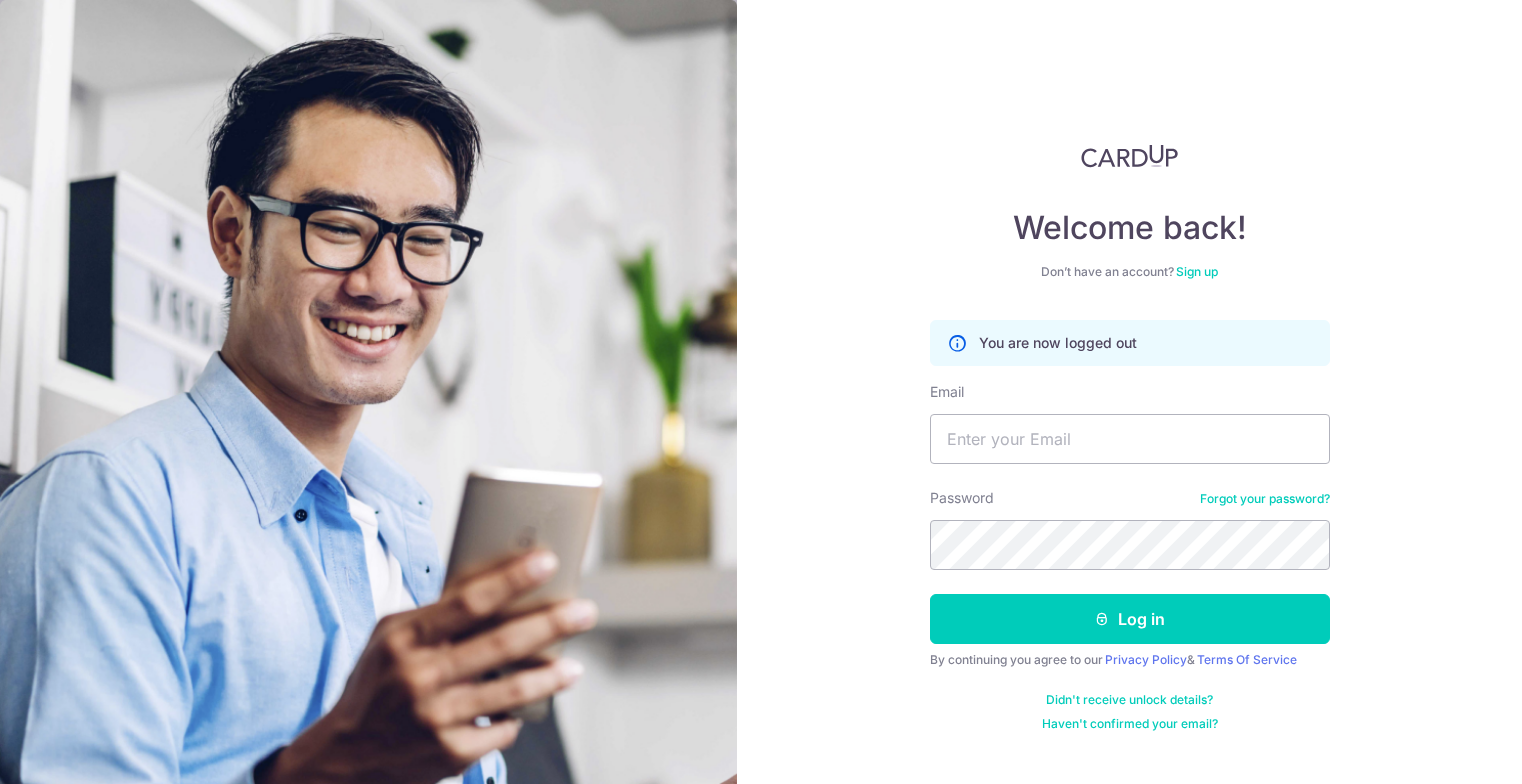 scroll, scrollTop: 0, scrollLeft: 0, axis: both 